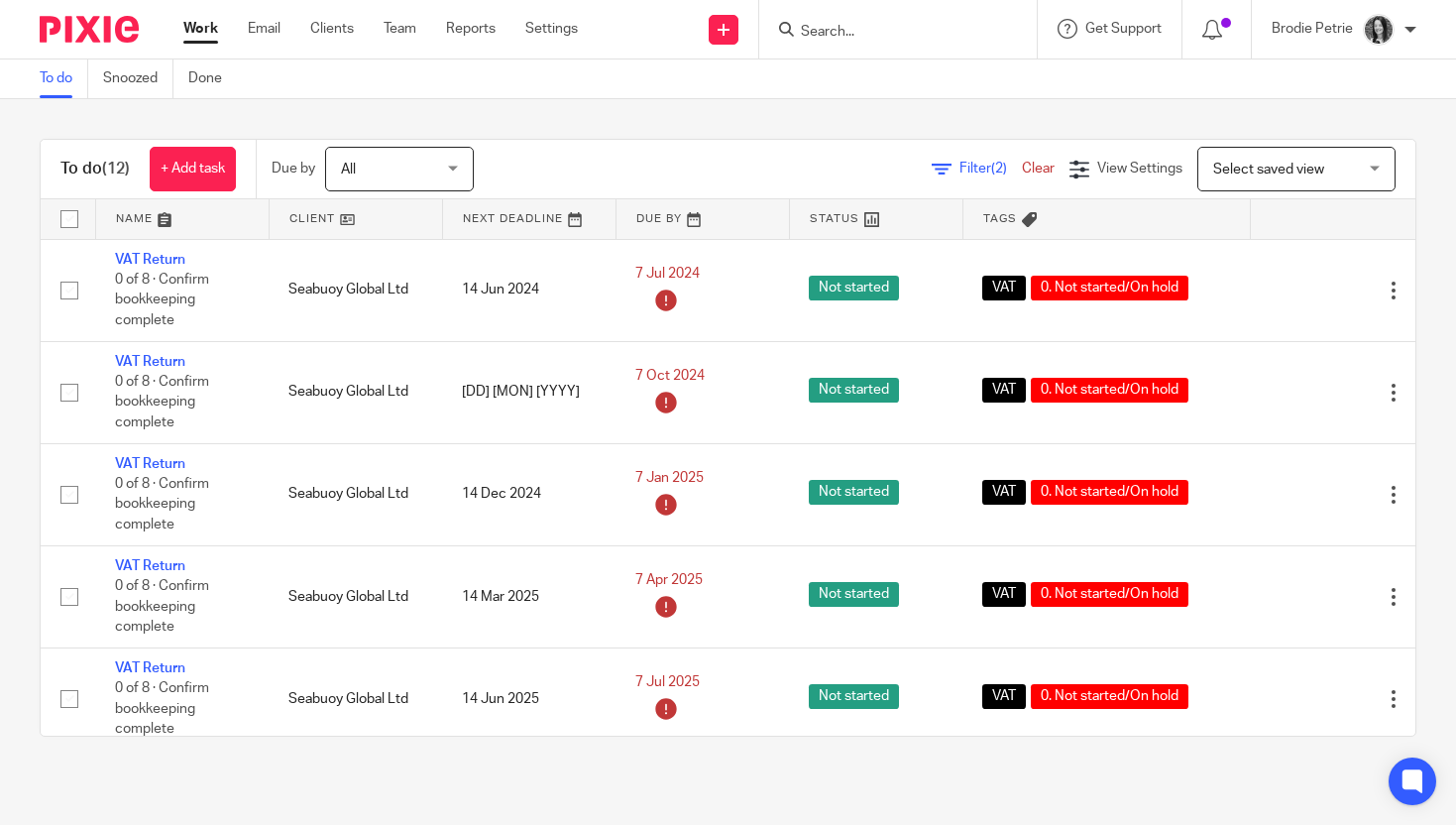 scroll, scrollTop: 0, scrollLeft: 0, axis: both 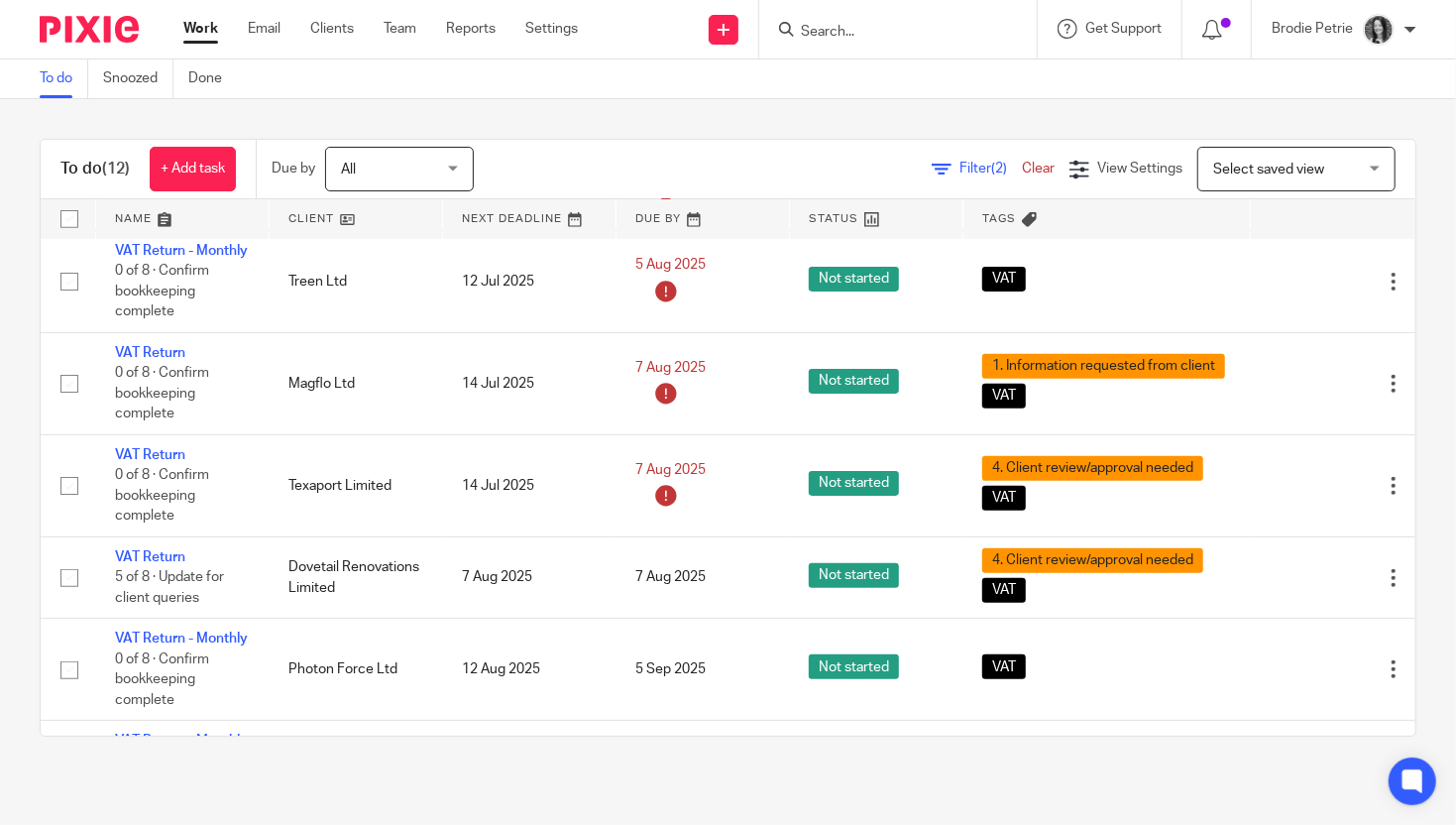 click at bounding box center (904, 29) 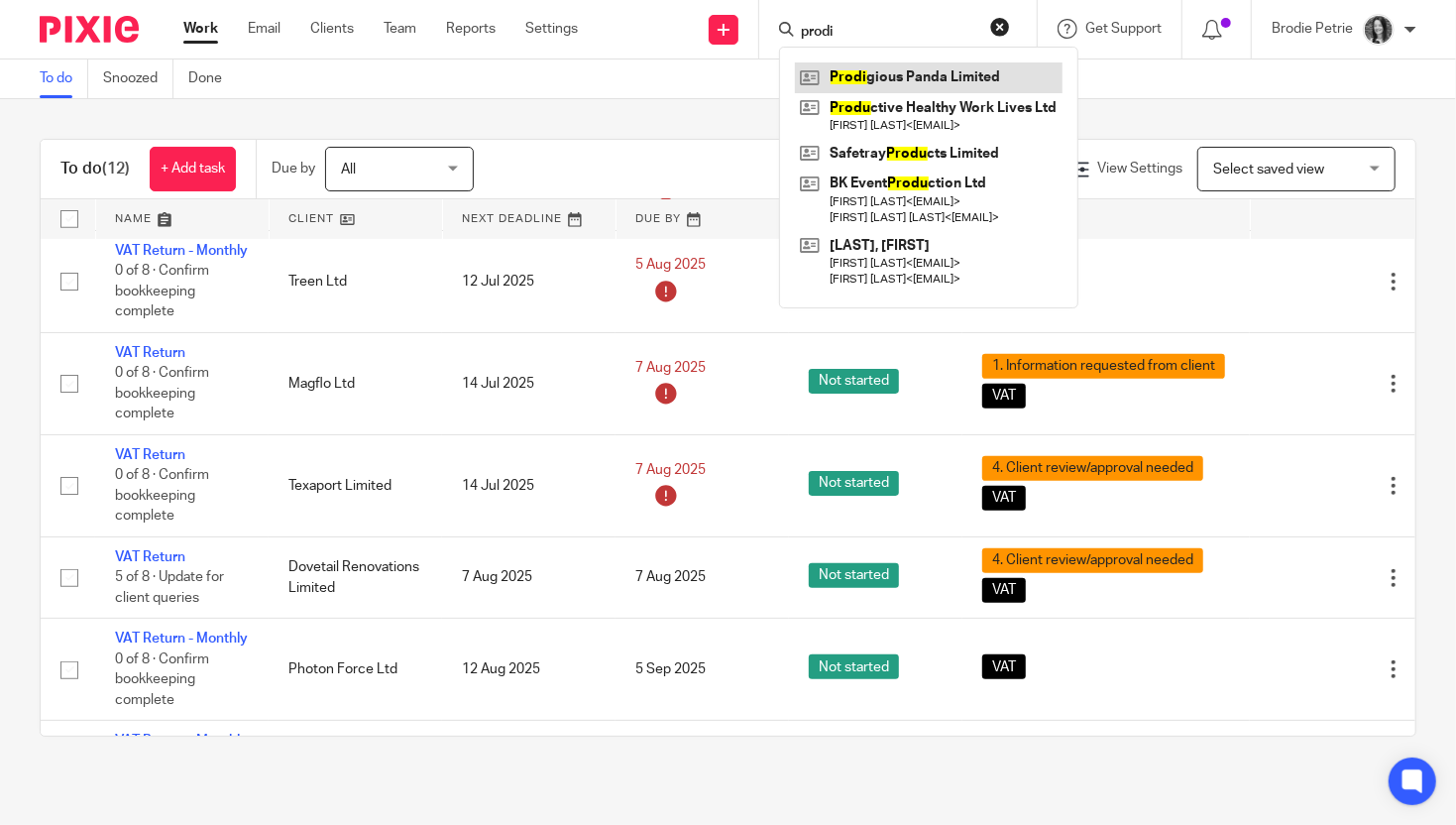 type on "prodi" 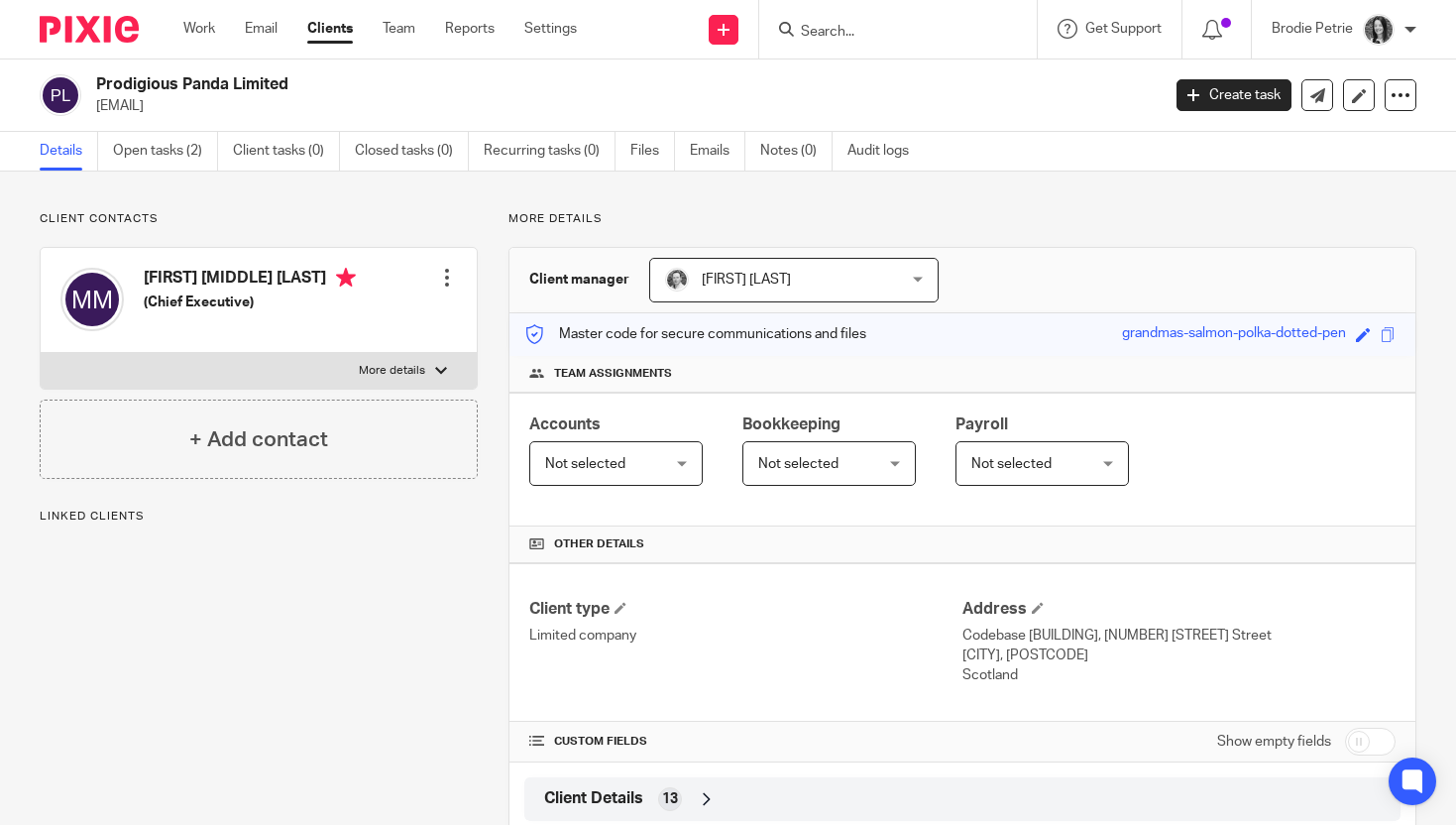scroll, scrollTop: 0, scrollLeft: 0, axis: both 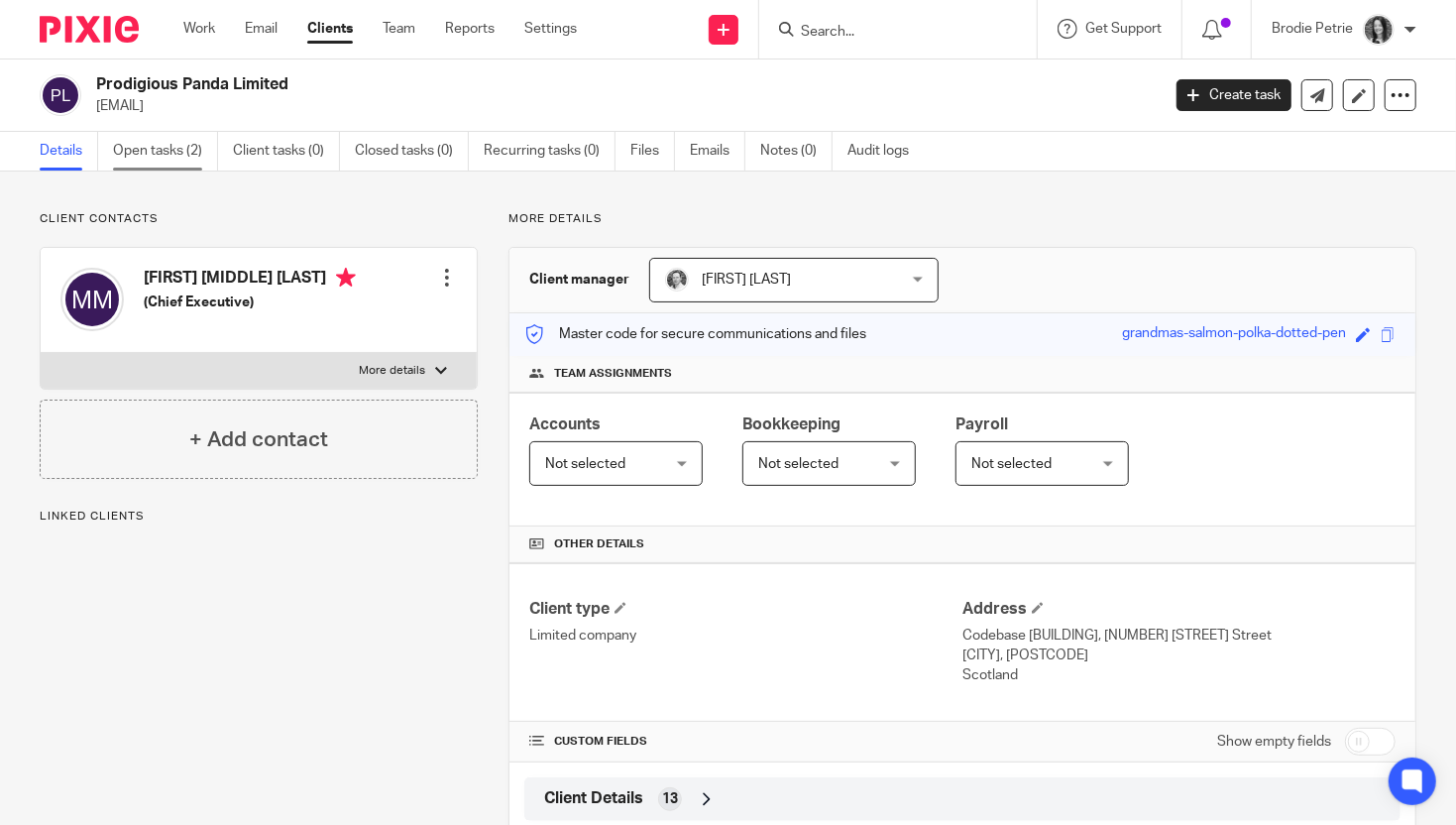 click on "Open tasks (2)" at bounding box center (166, 151) 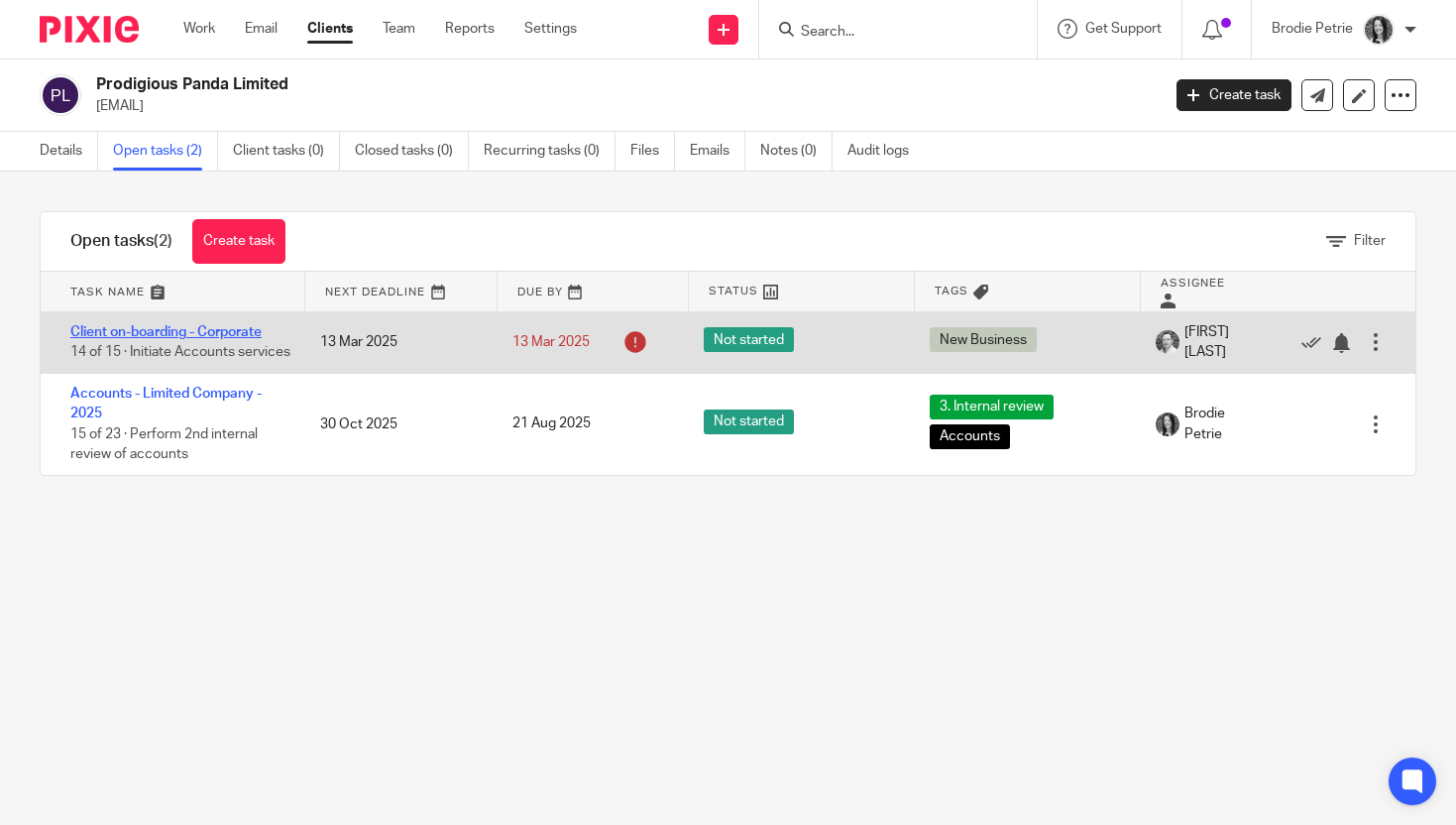 scroll, scrollTop: 0, scrollLeft: 0, axis: both 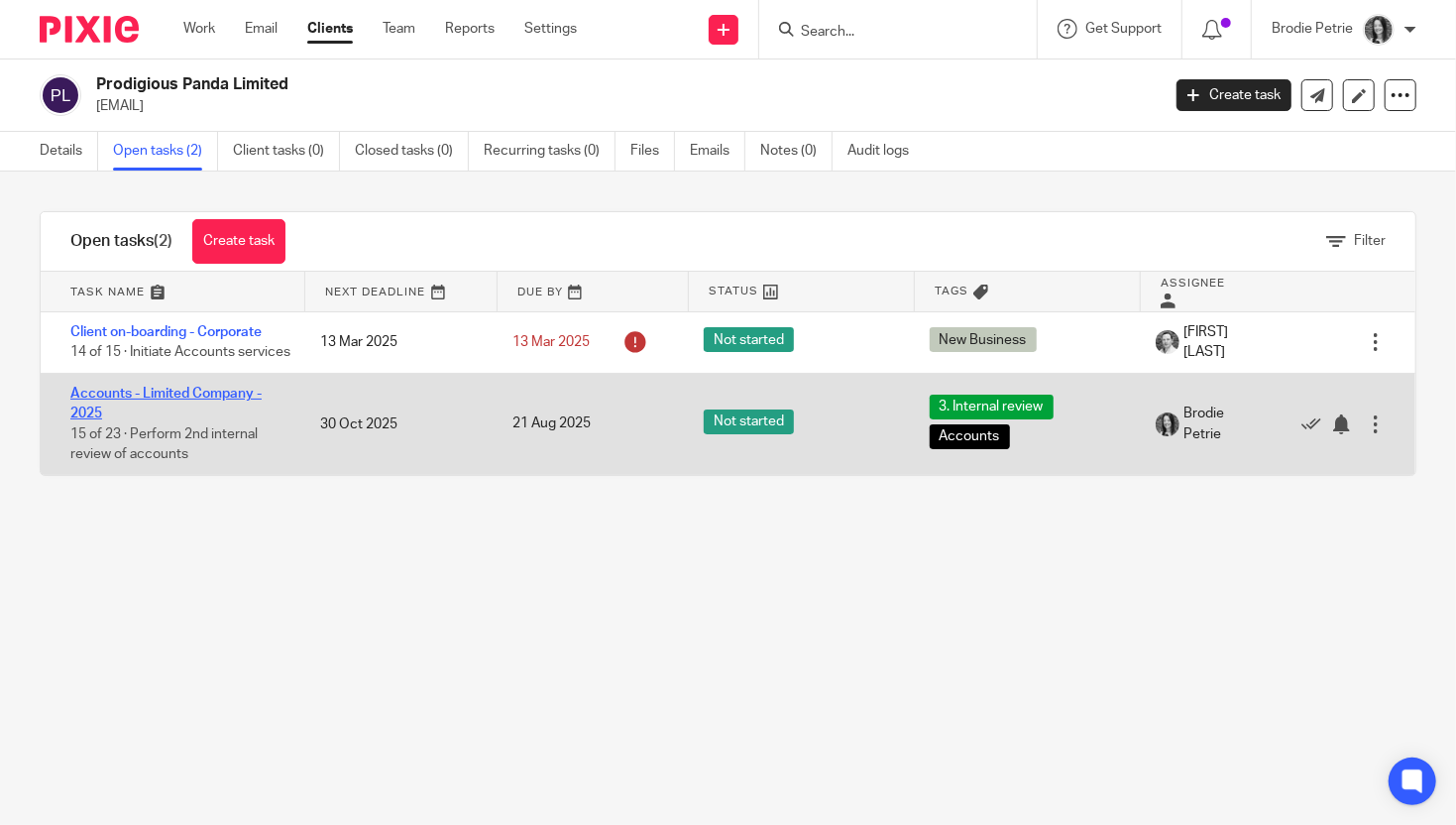 click on "Accounts - Limited Company - 2025" at bounding box center (166, 404) 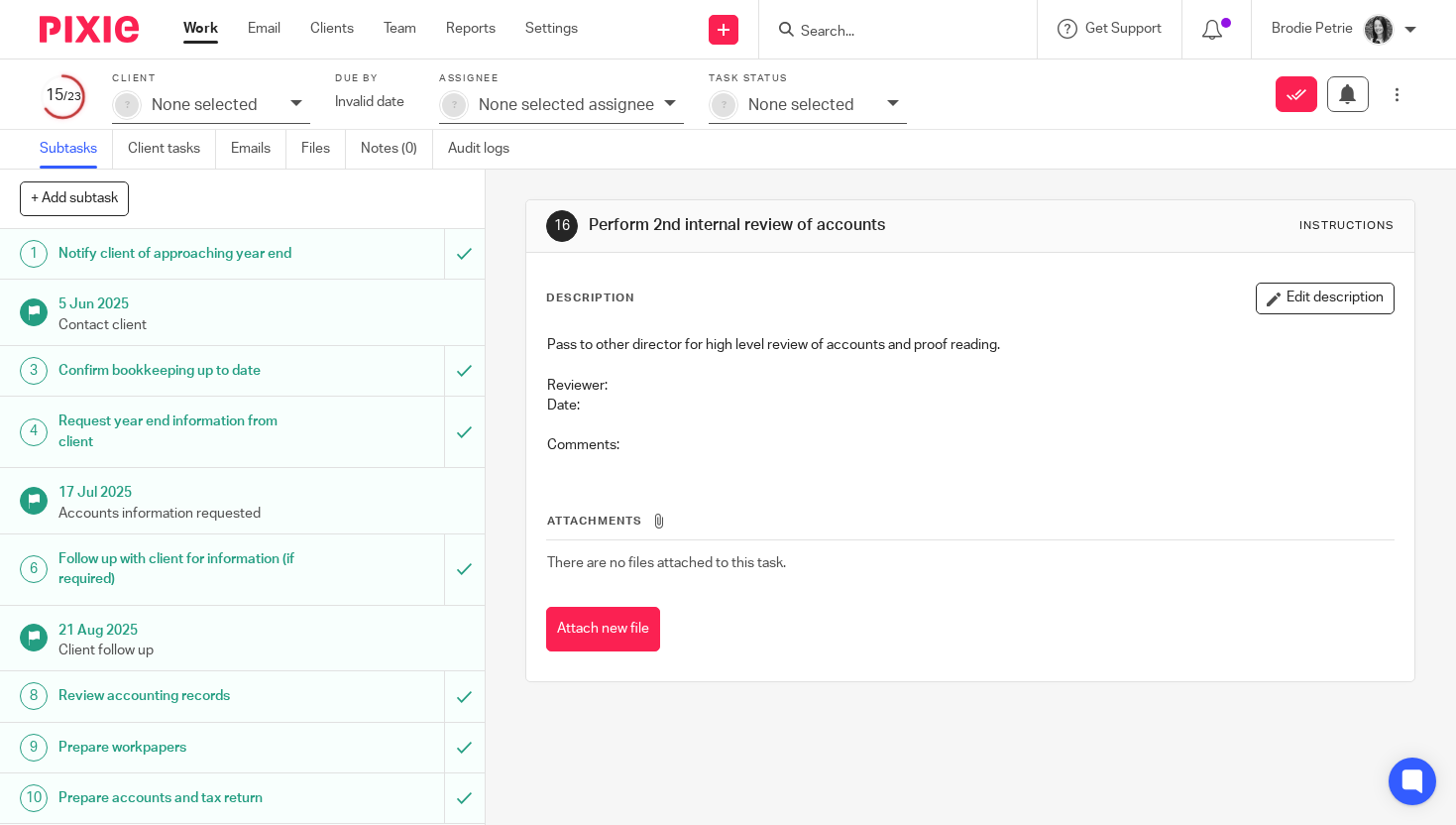 scroll, scrollTop: 0, scrollLeft: 0, axis: both 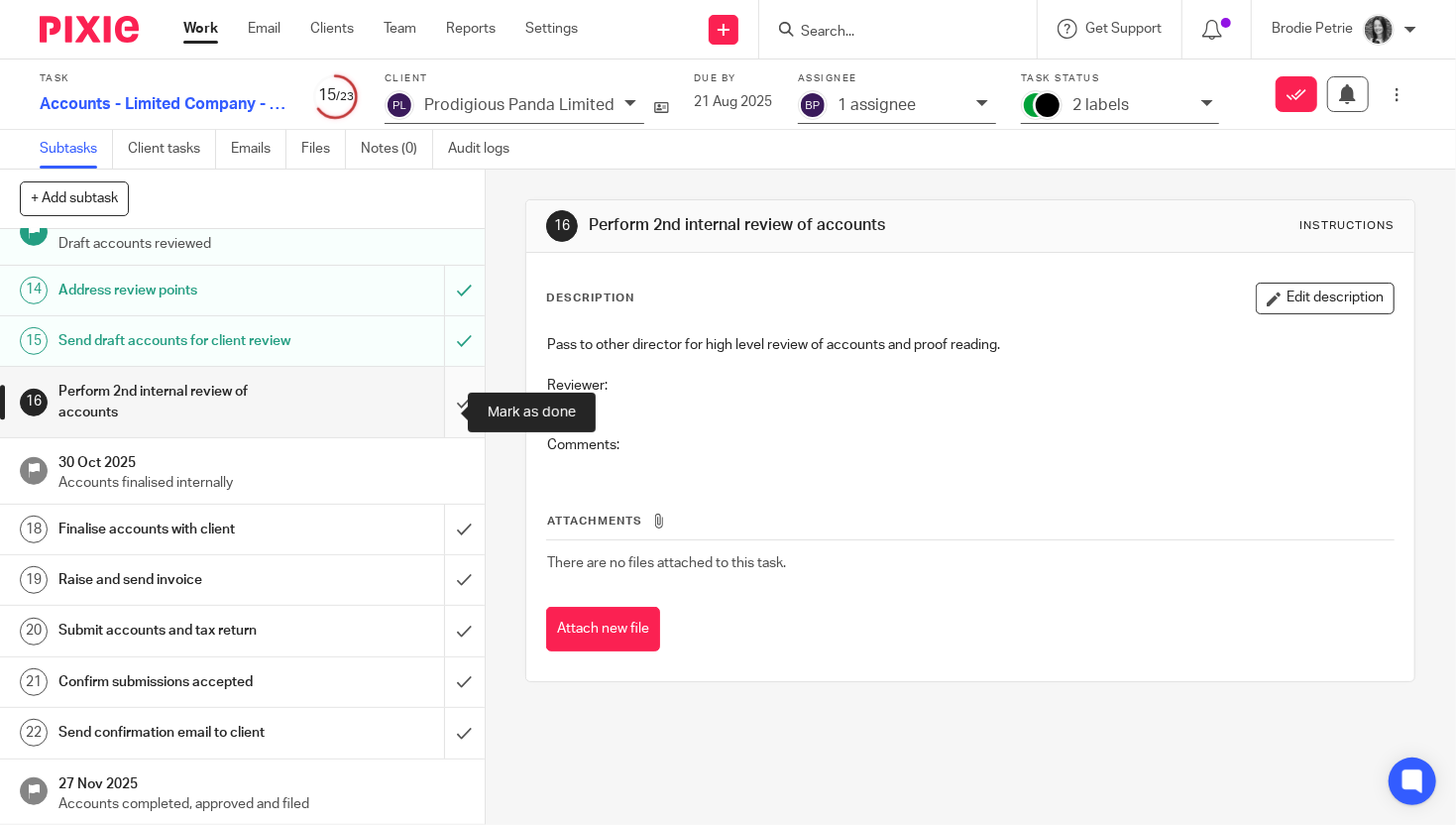 click at bounding box center (242, 402) 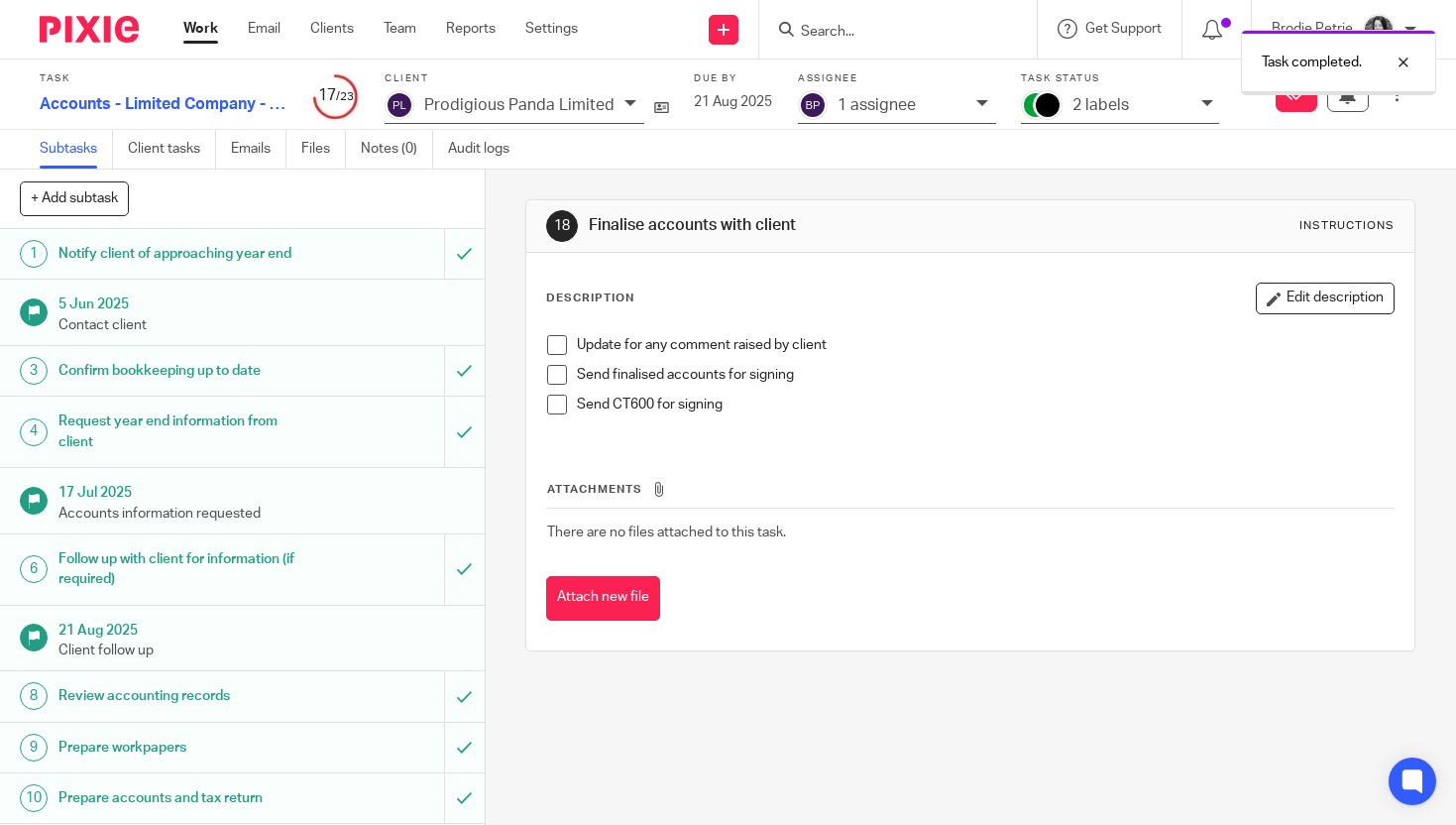 scroll, scrollTop: 0, scrollLeft: 0, axis: both 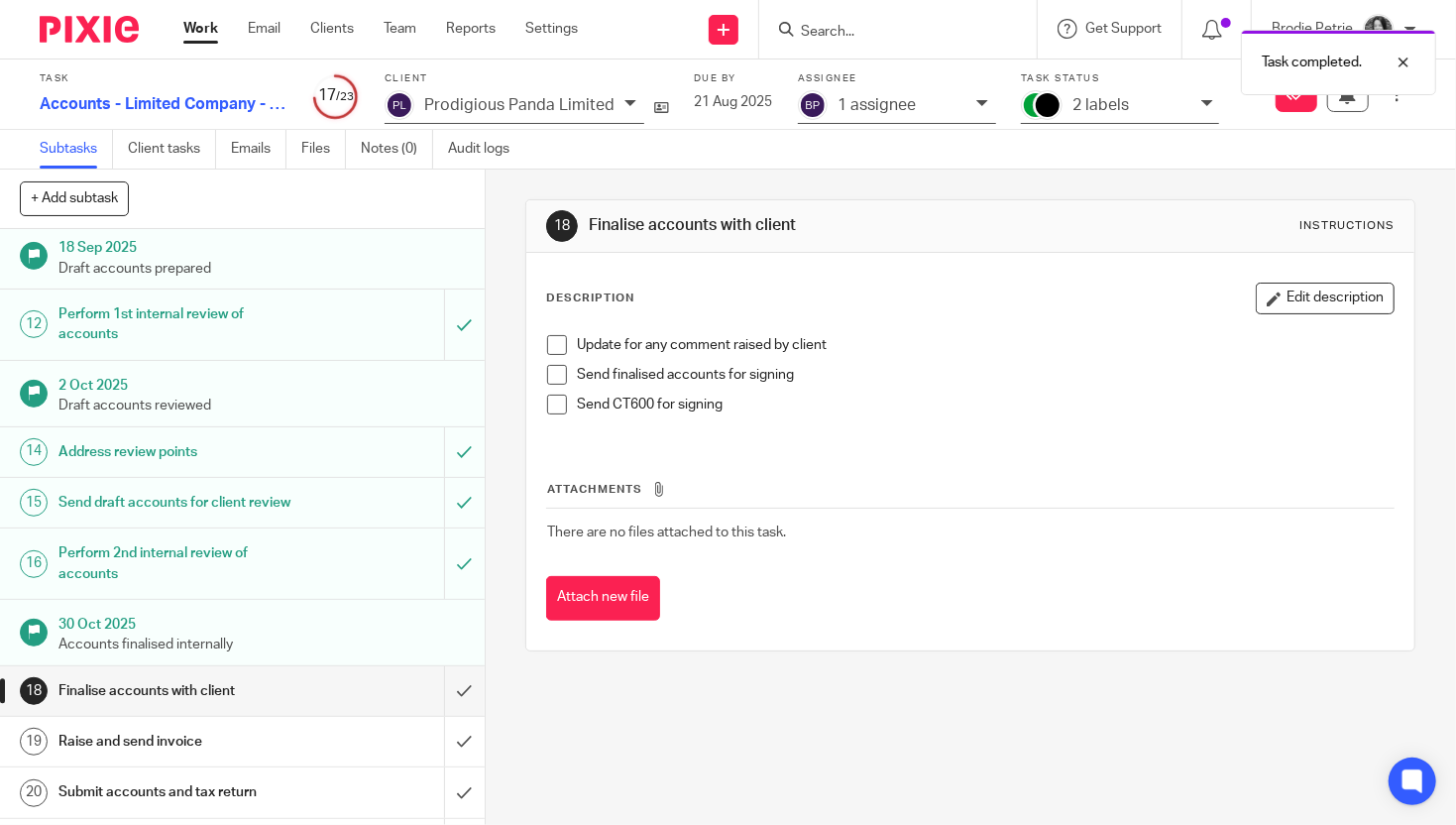 click on "Perform 2nd internal review of accounts" at bounding box center [180, 563] 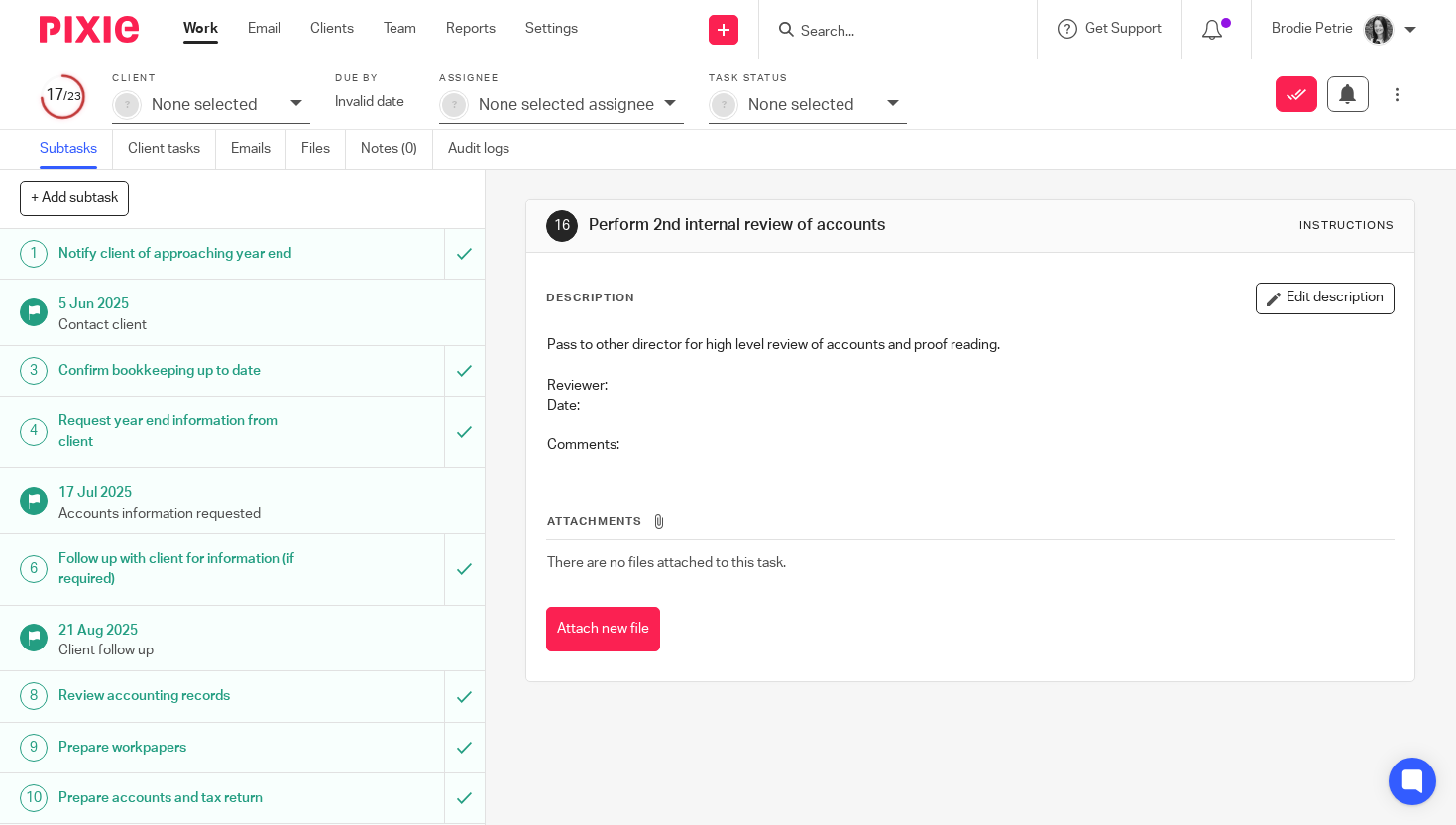 scroll, scrollTop: 0, scrollLeft: 0, axis: both 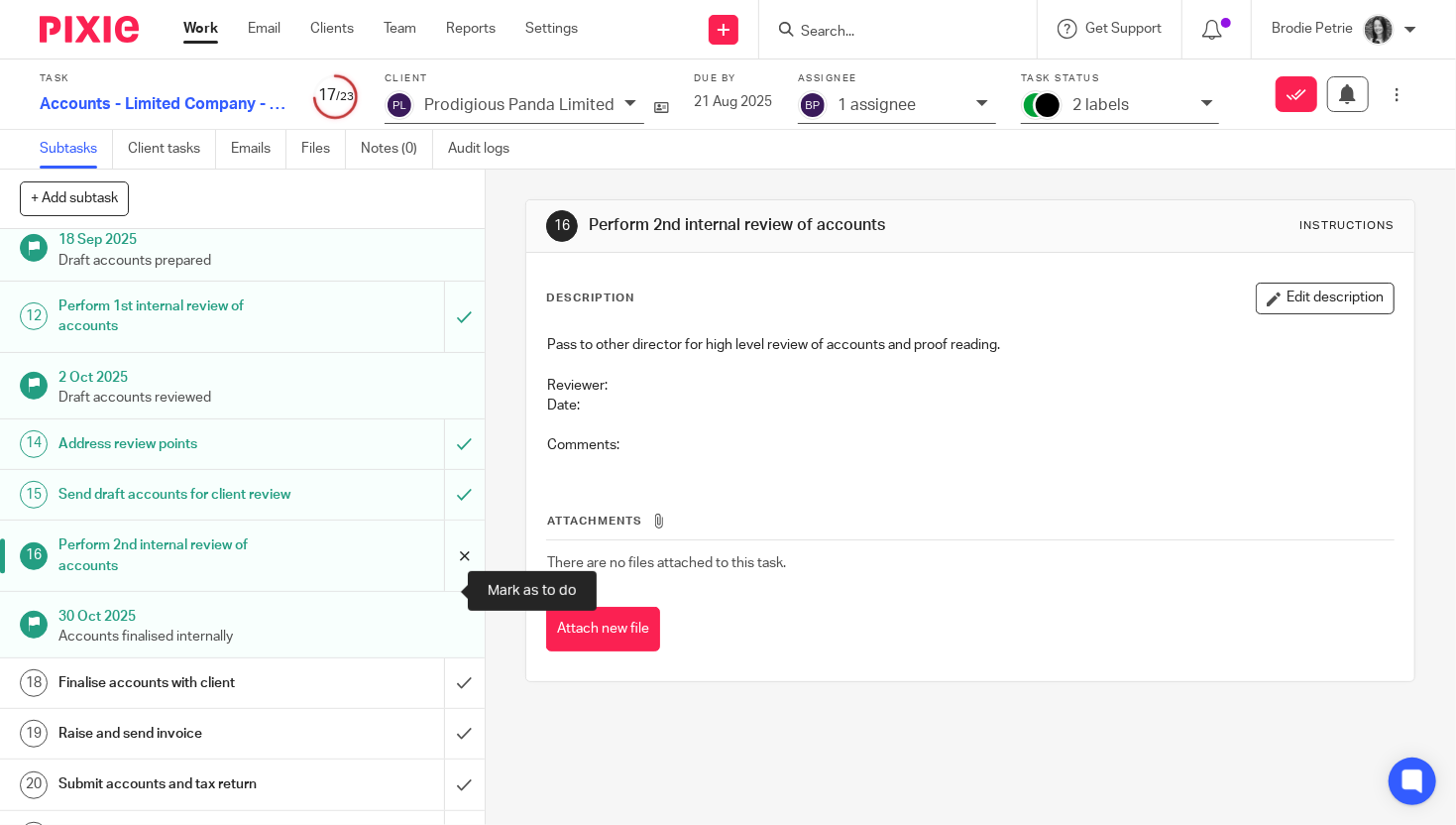 click at bounding box center [242, 555] 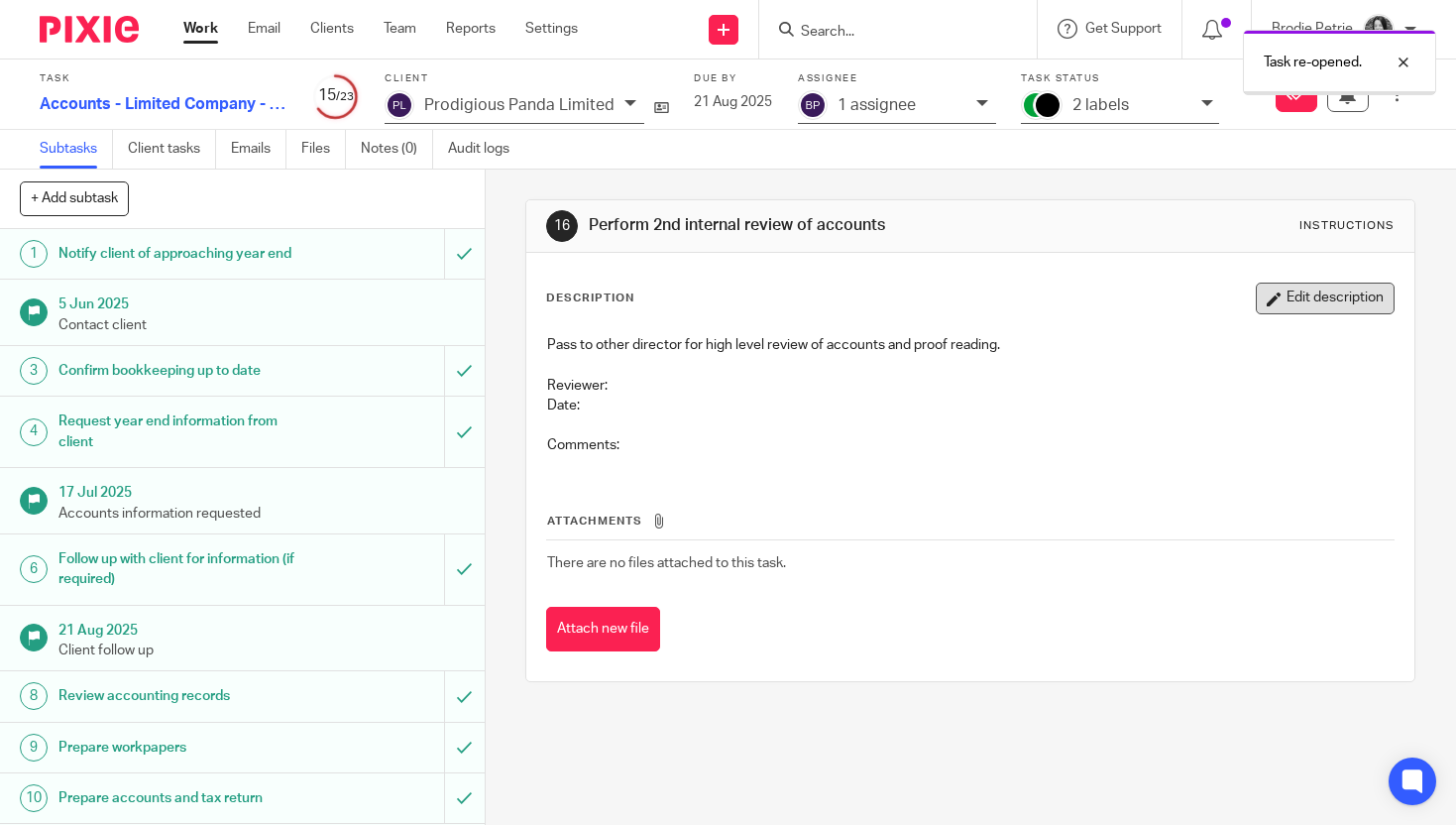 scroll, scrollTop: 0, scrollLeft: 0, axis: both 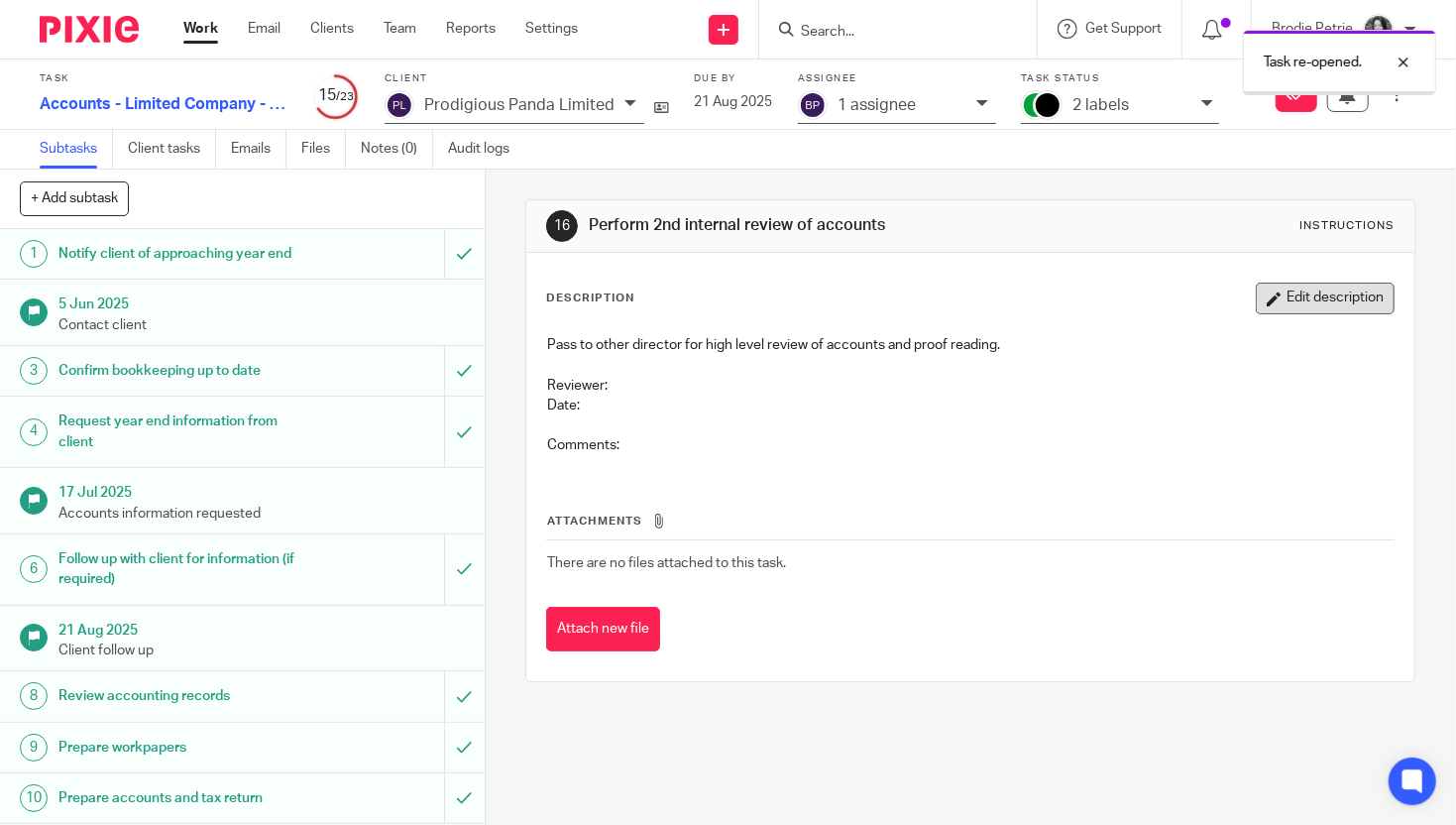 click on "Edit description" at bounding box center (1325, 298) 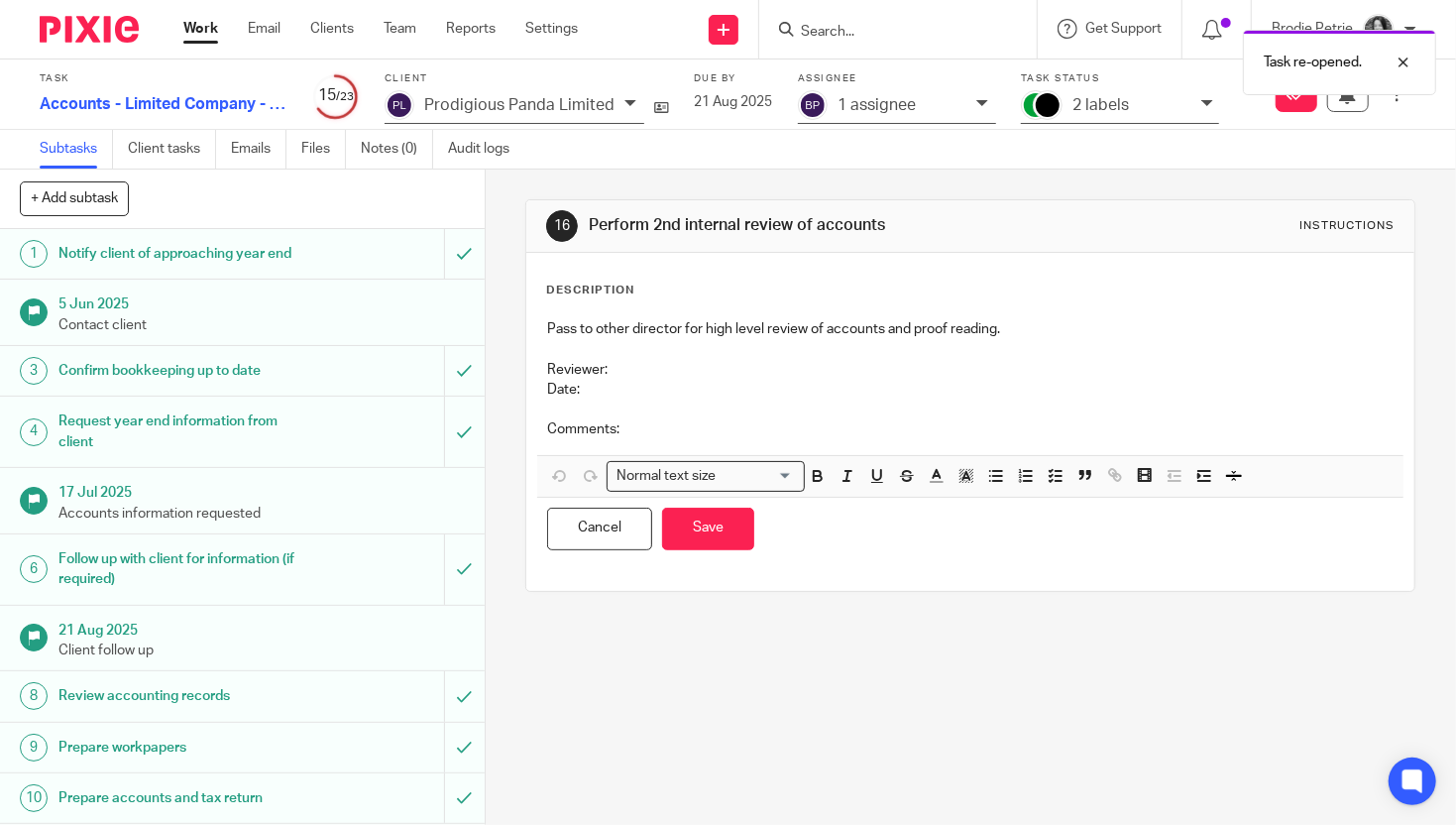 click on "Reviewer:" at bounding box center [970, 370] 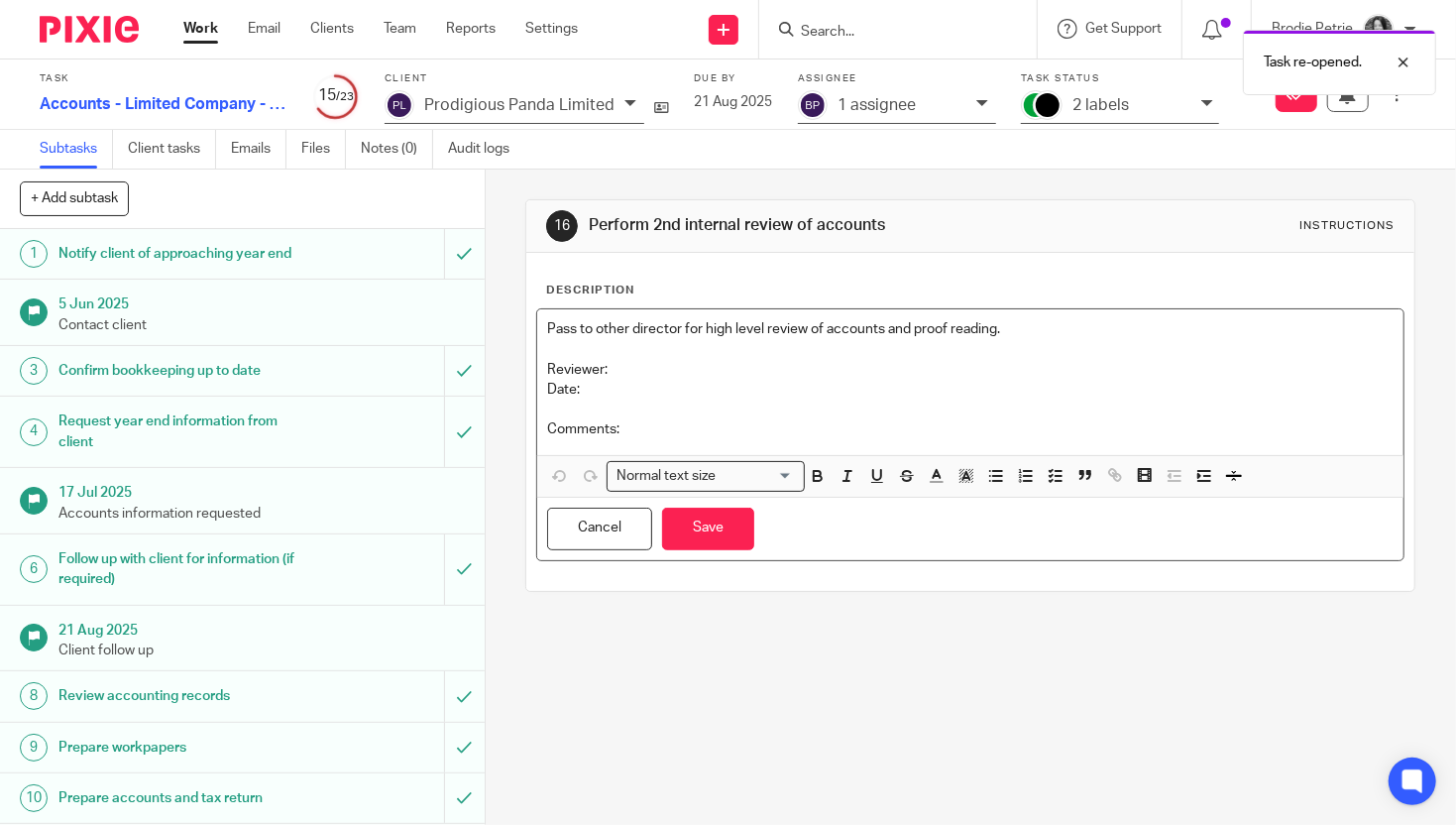 type 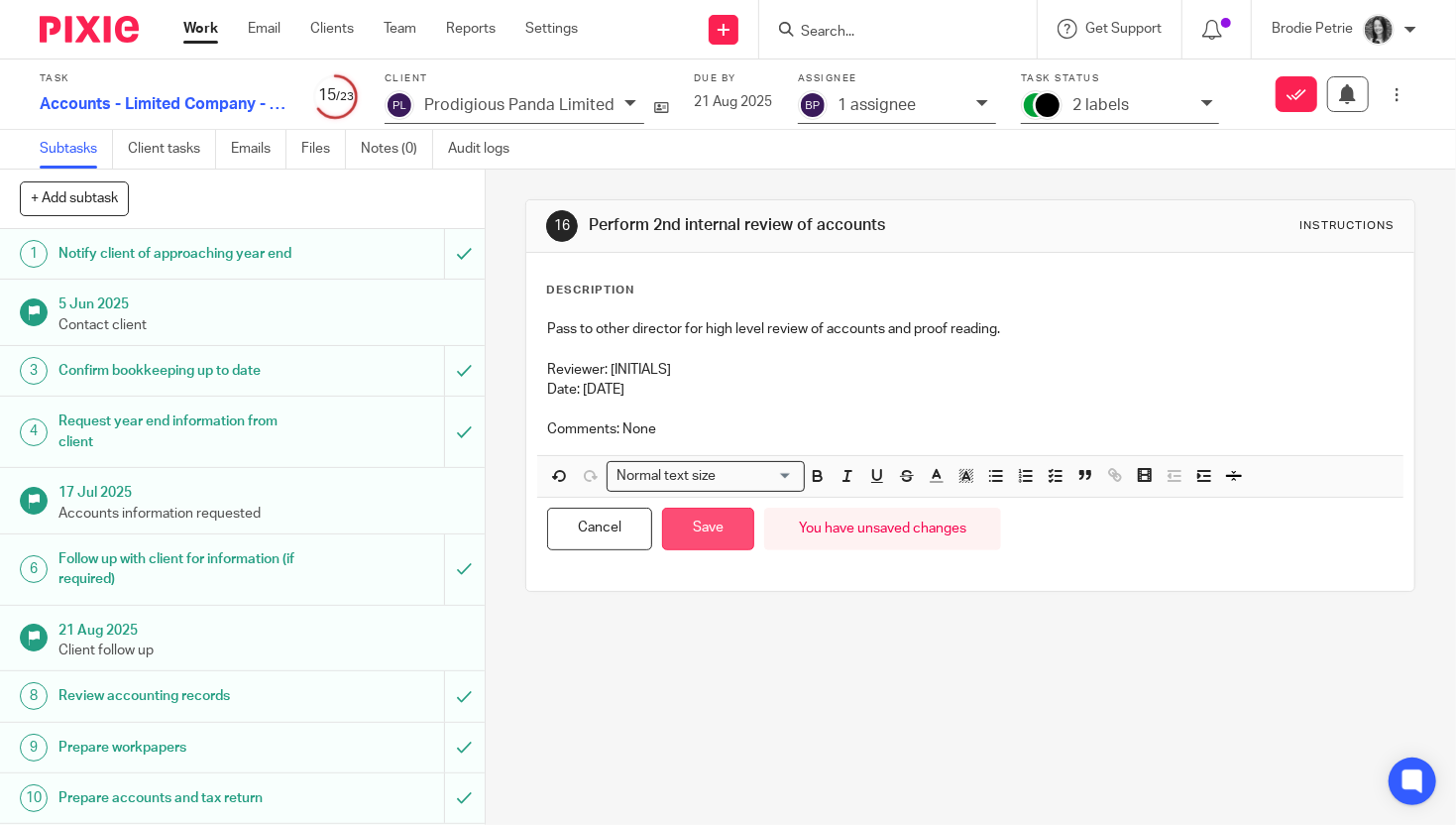 click on "Save" at bounding box center (708, 529) 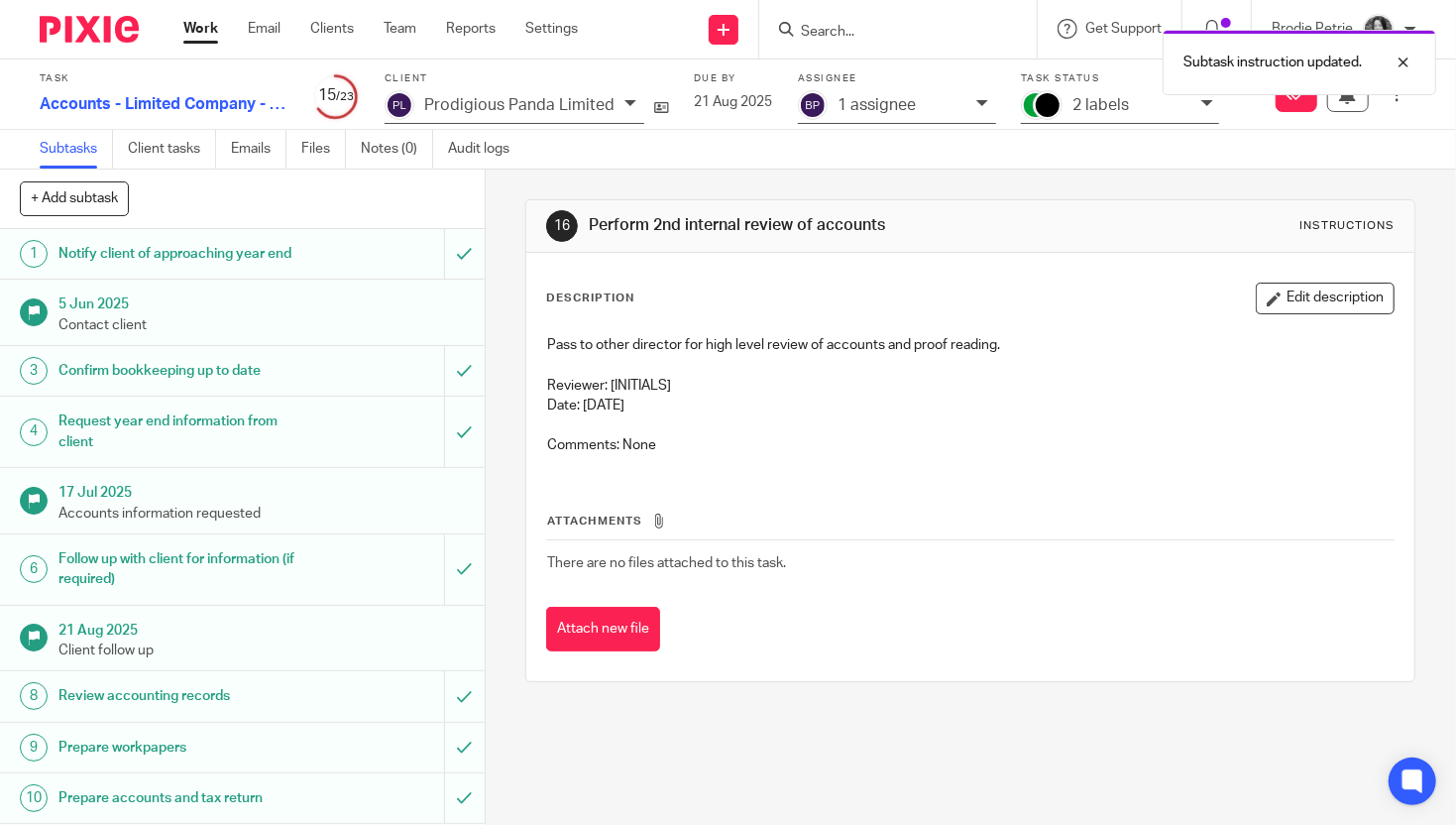 click on "2 labels" at bounding box center [1120, 107] 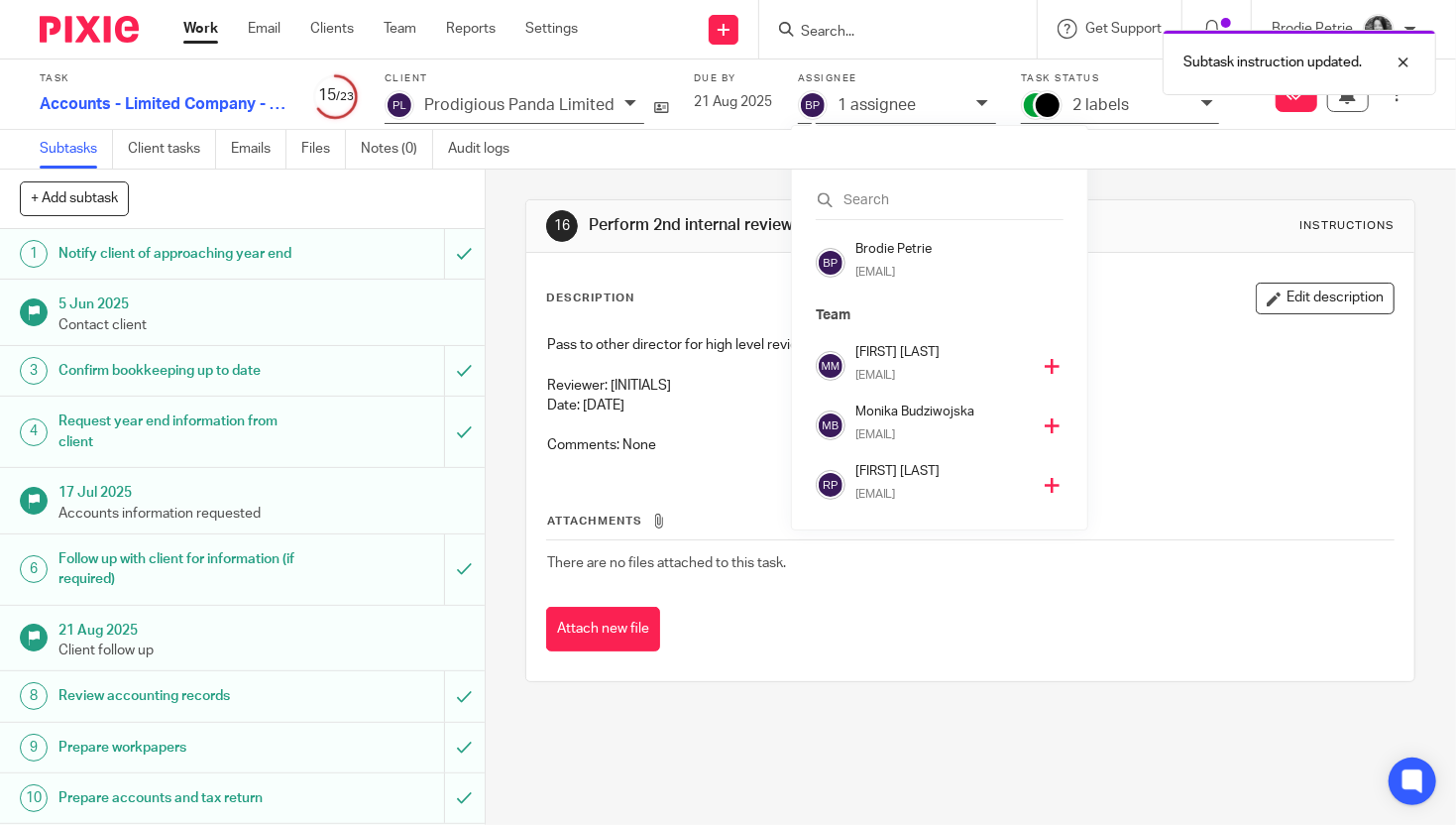 scroll, scrollTop: 416, scrollLeft: 0, axis: vertical 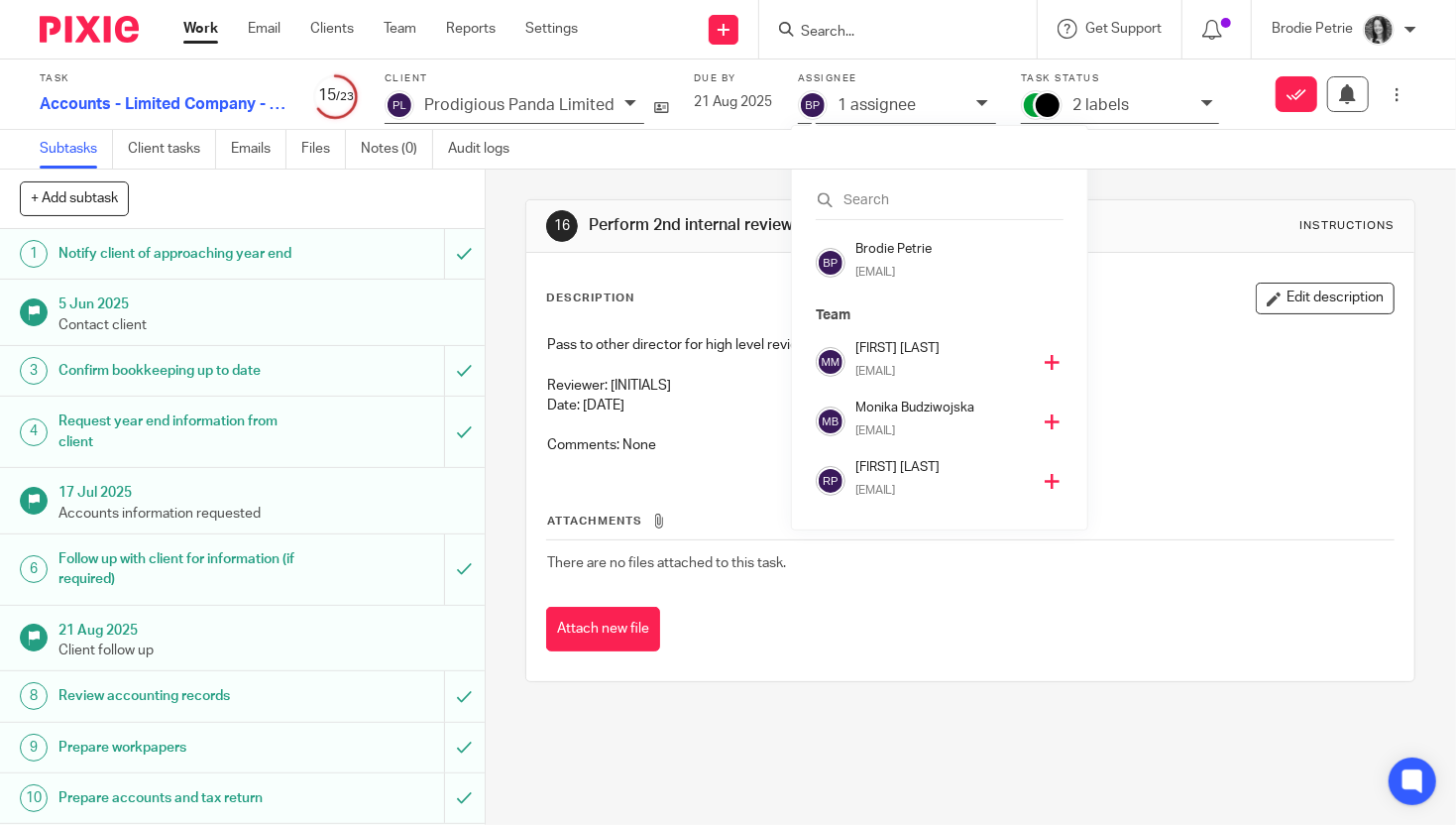 click on "[FIRST] [LAST]" at bounding box center (943, 467) 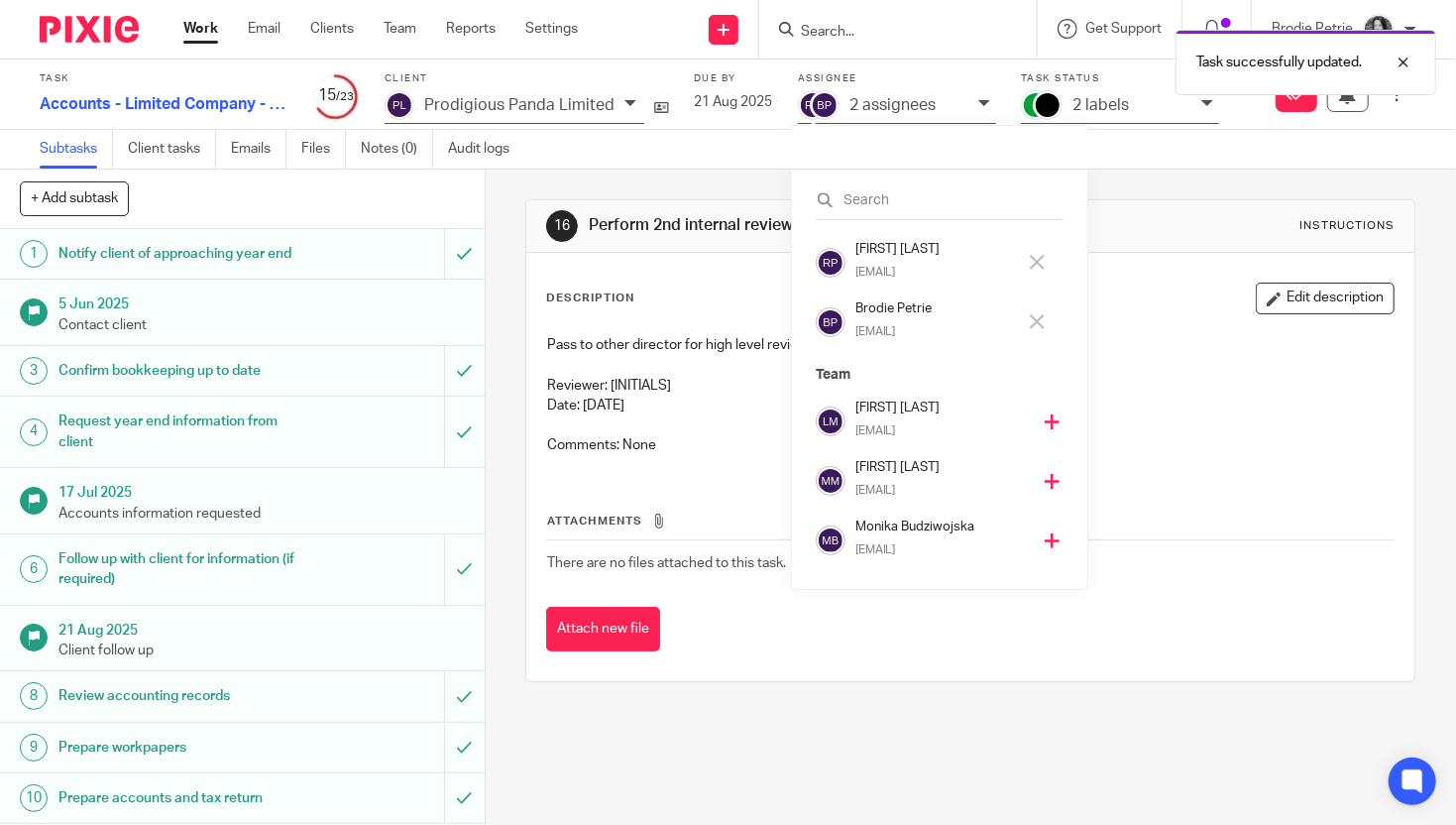 click on "[EMAIL]" at bounding box center [920, 332] 